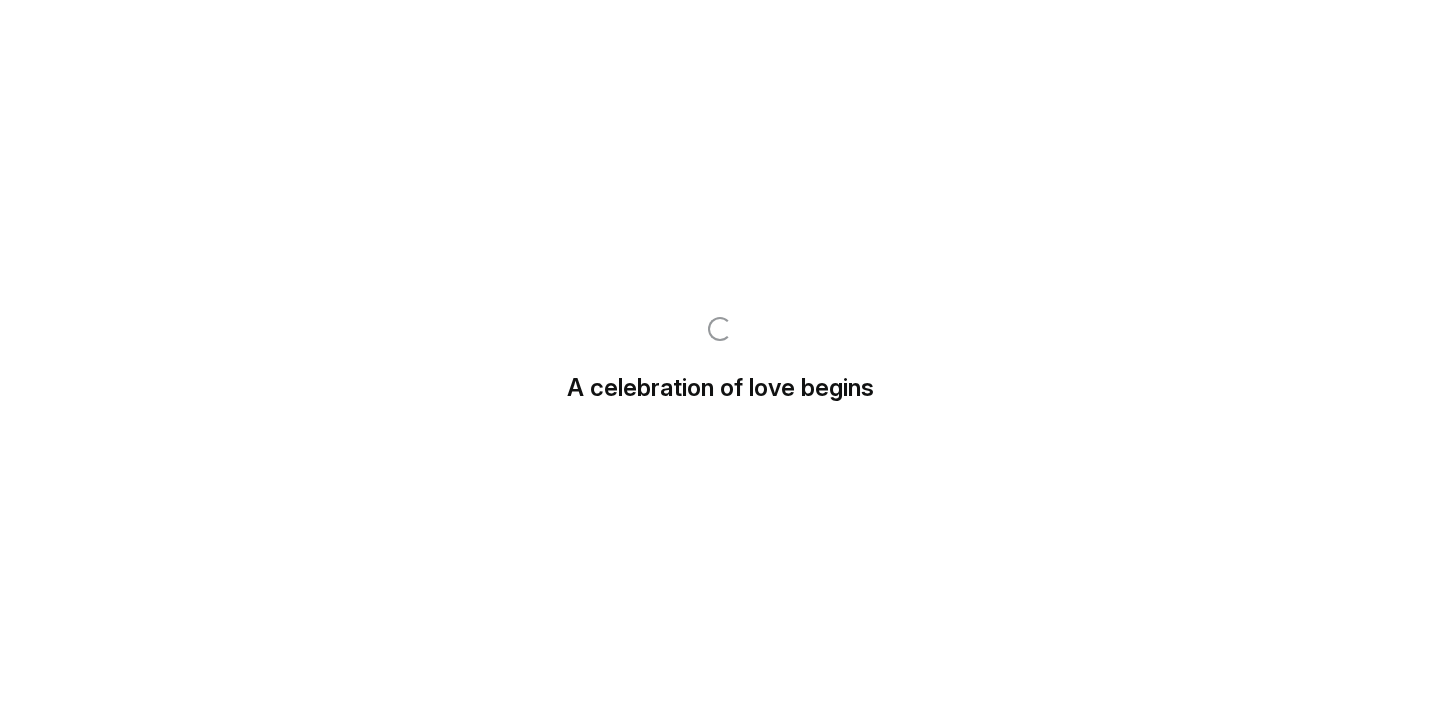 scroll, scrollTop: 0, scrollLeft: 0, axis: both 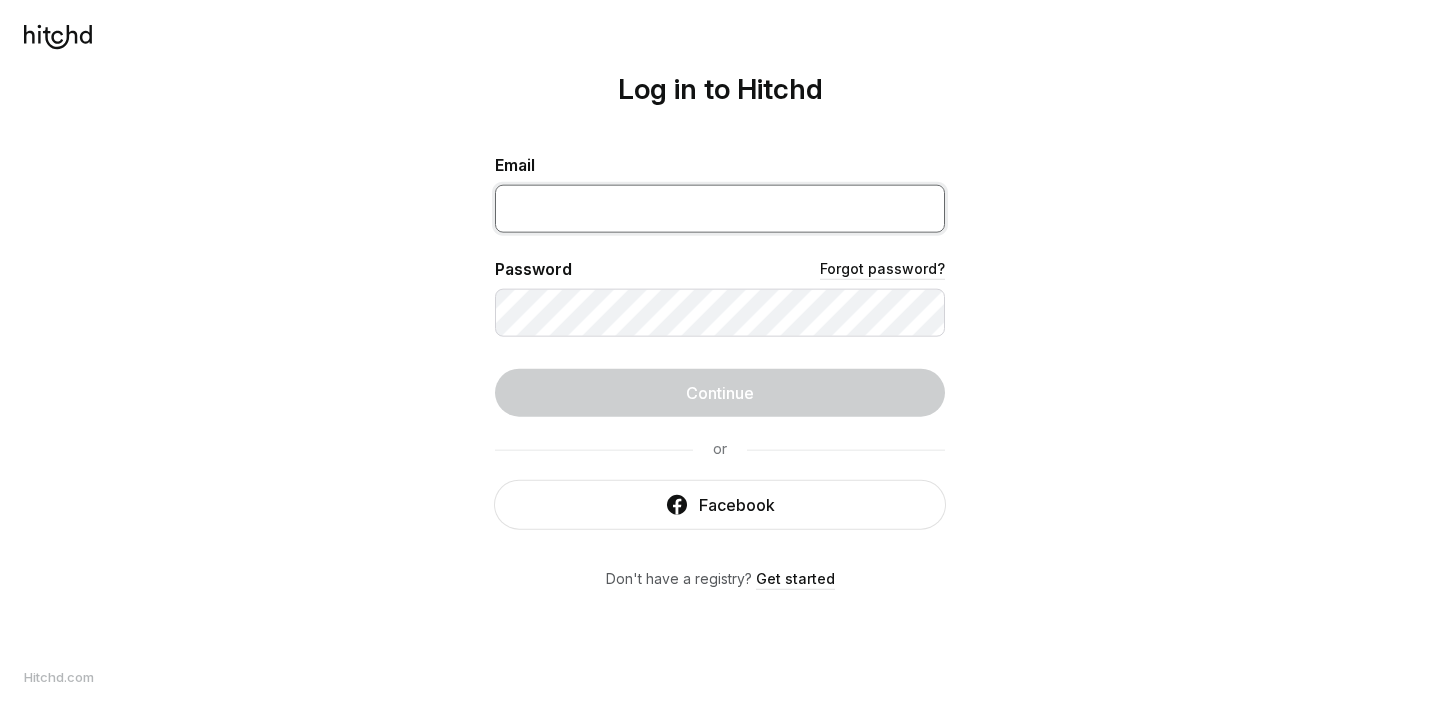 click at bounding box center [720, 208] 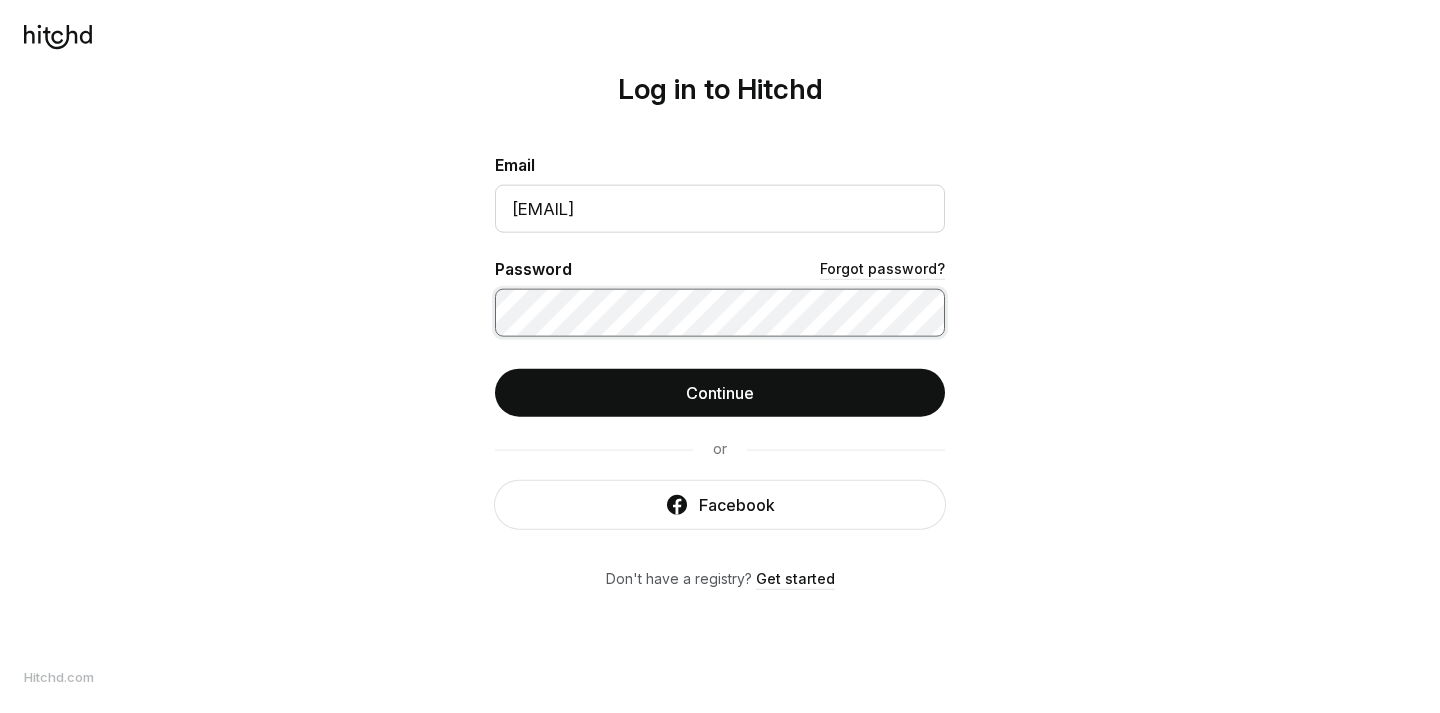 click on "Continue" at bounding box center (720, 392) 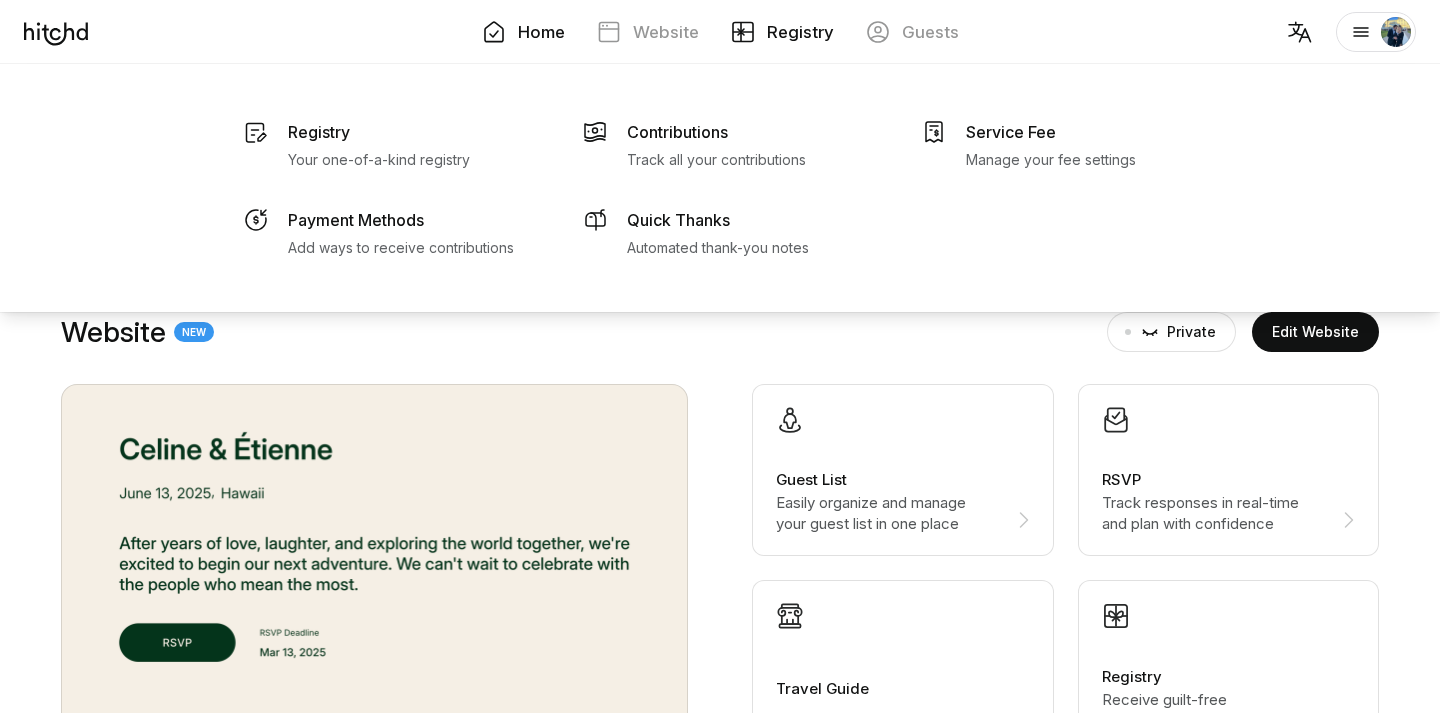 click on "Registry" at bounding box center (800, 32) 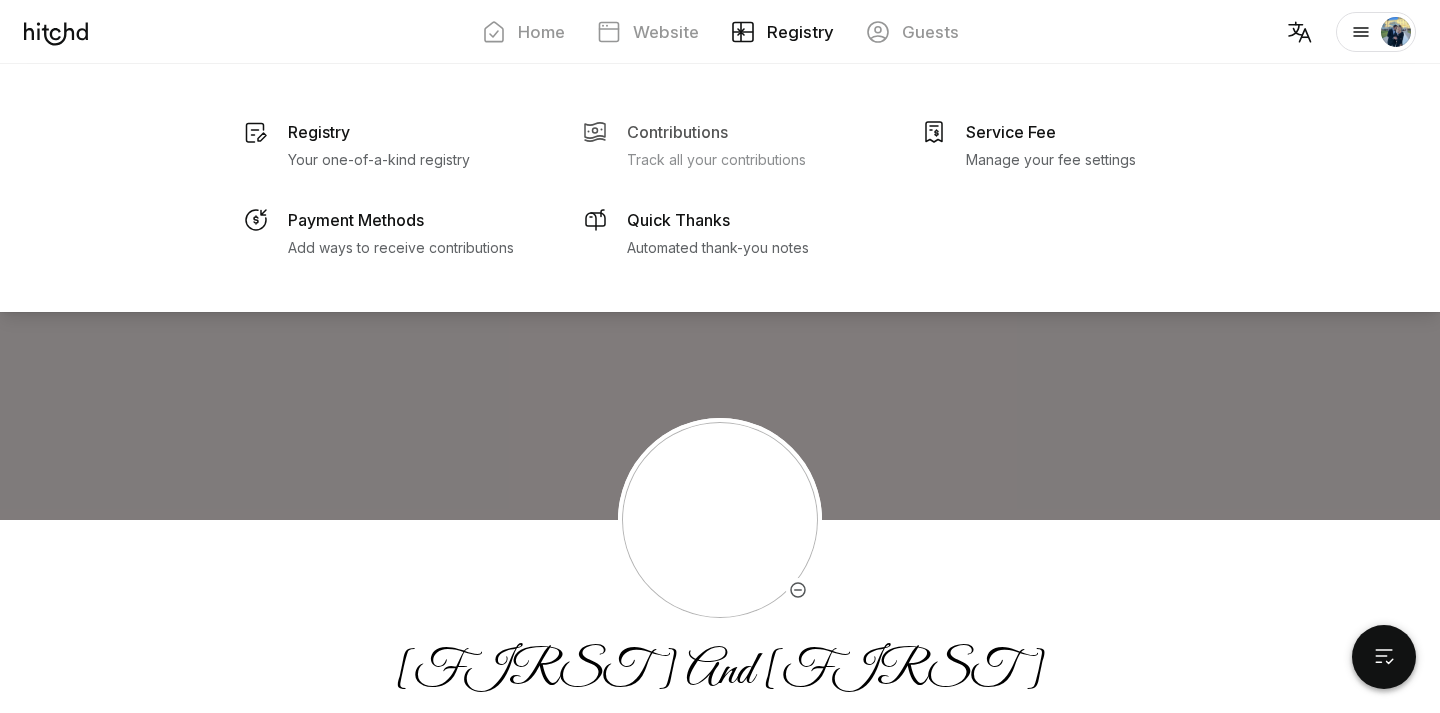click on "Track all your contributions" at bounding box center (379, 160) 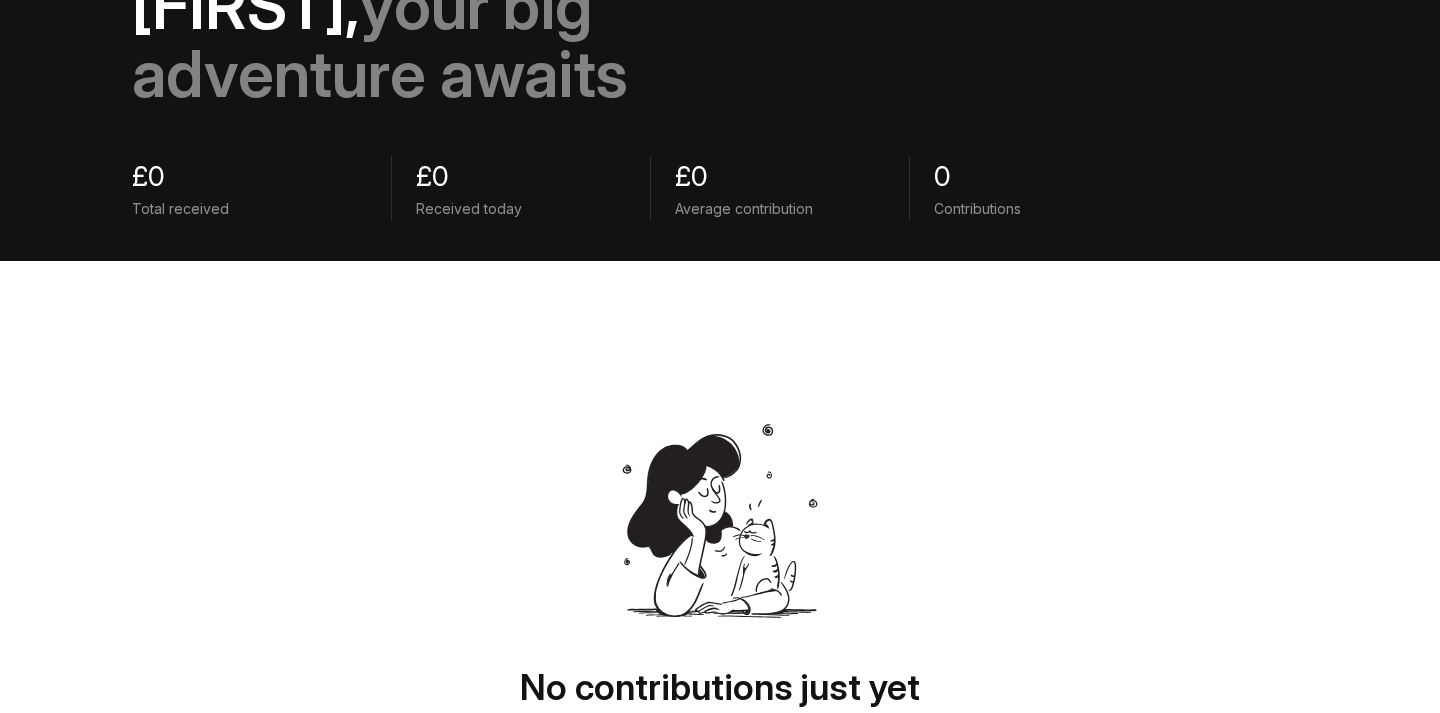 scroll, scrollTop: 318, scrollLeft: 0, axis: vertical 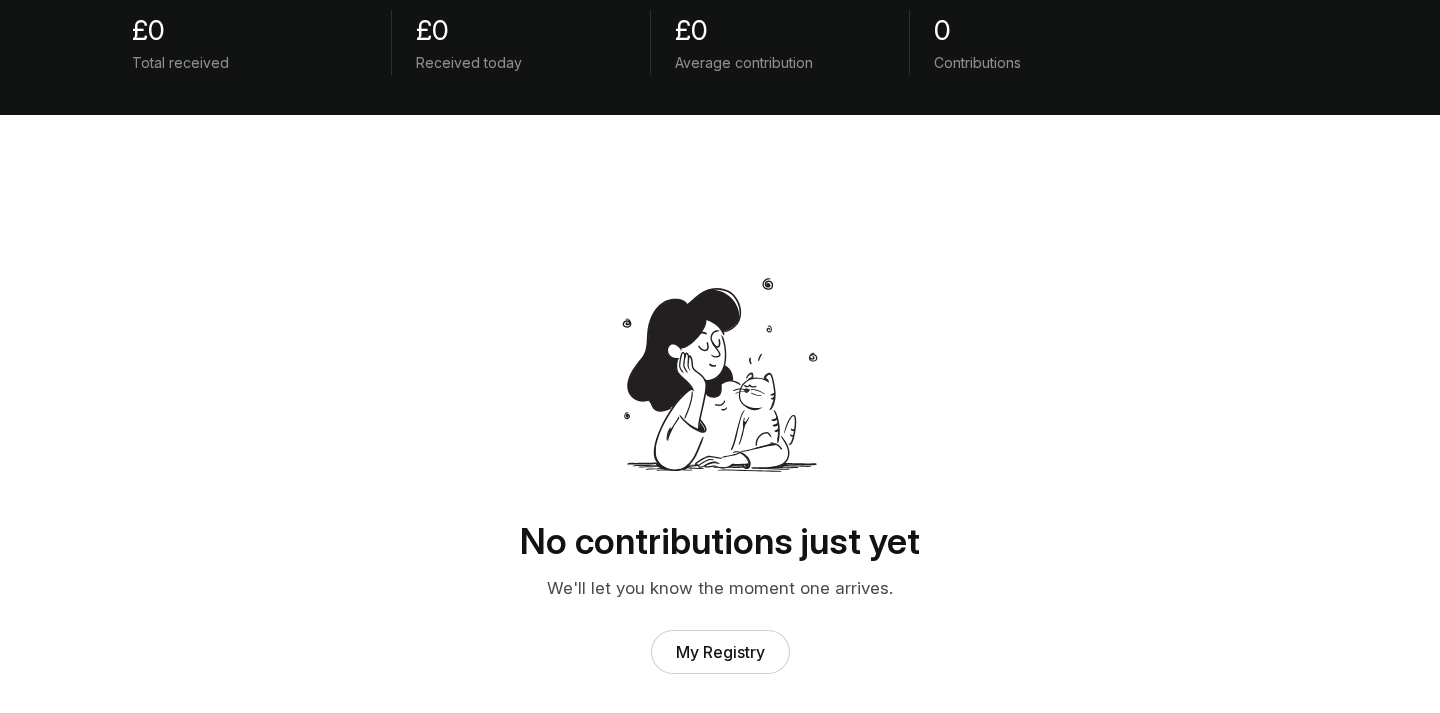 click on "My Registry" at bounding box center (720, 652) 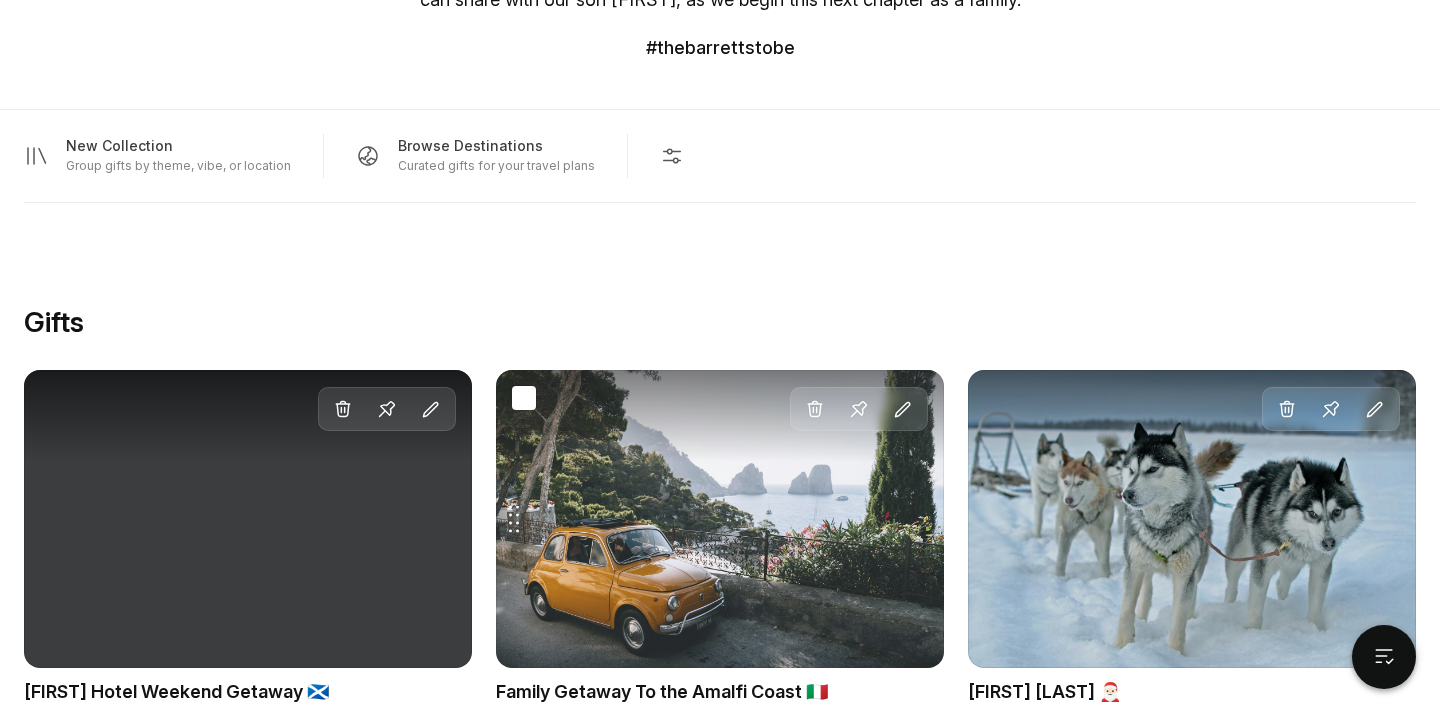 scroll, scrollTop: 1169, scrollLeft: 0, axis: vertical 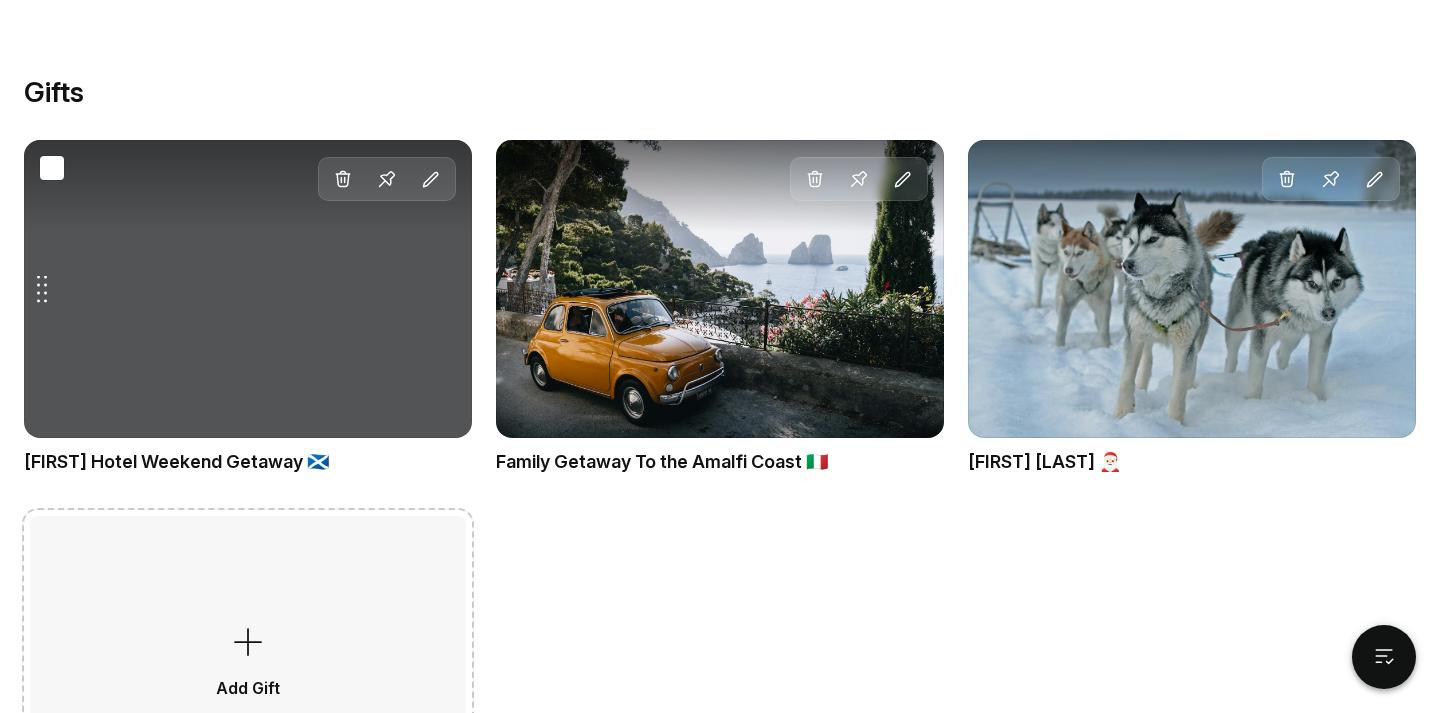 click on "Drag gift
Delete
Pin
Edit" at bounding box center (248, 289) 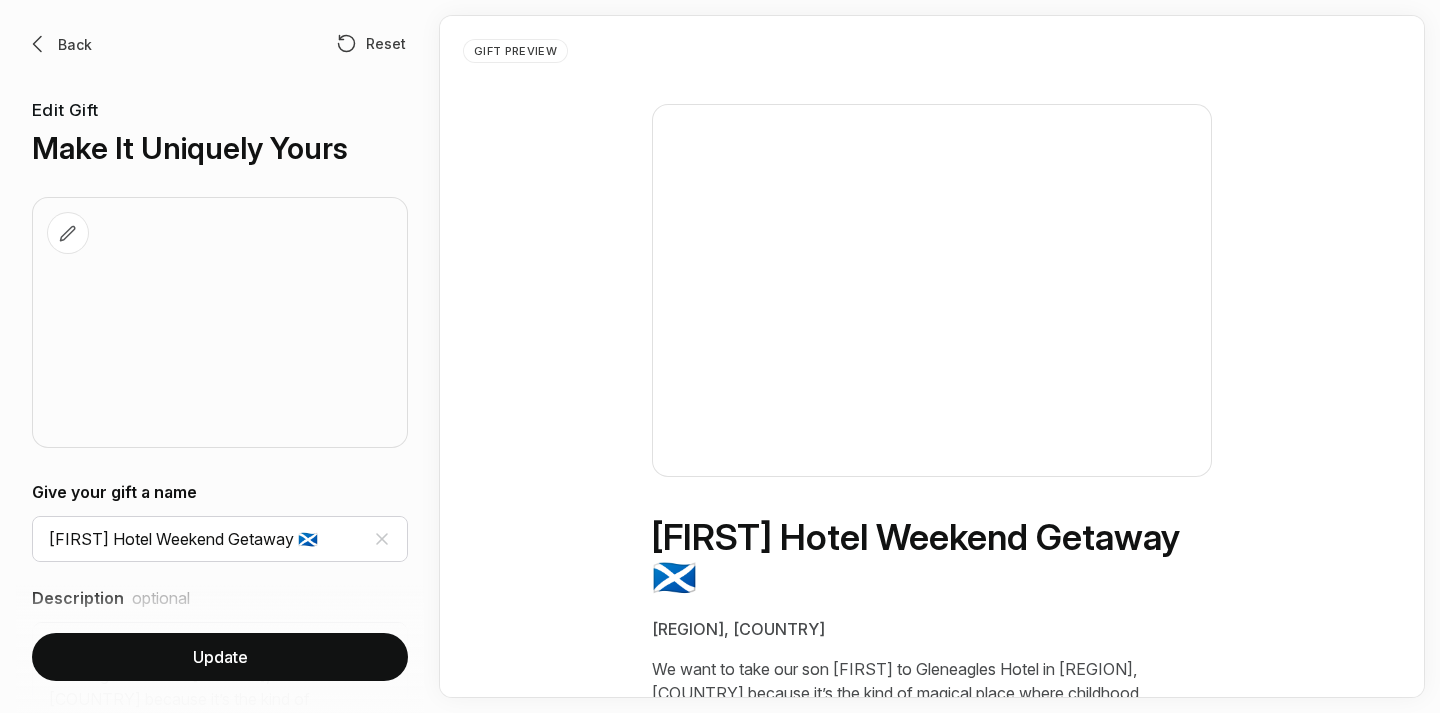 scroll, scrollTop: 0, scrollLeft: 0, axis: both 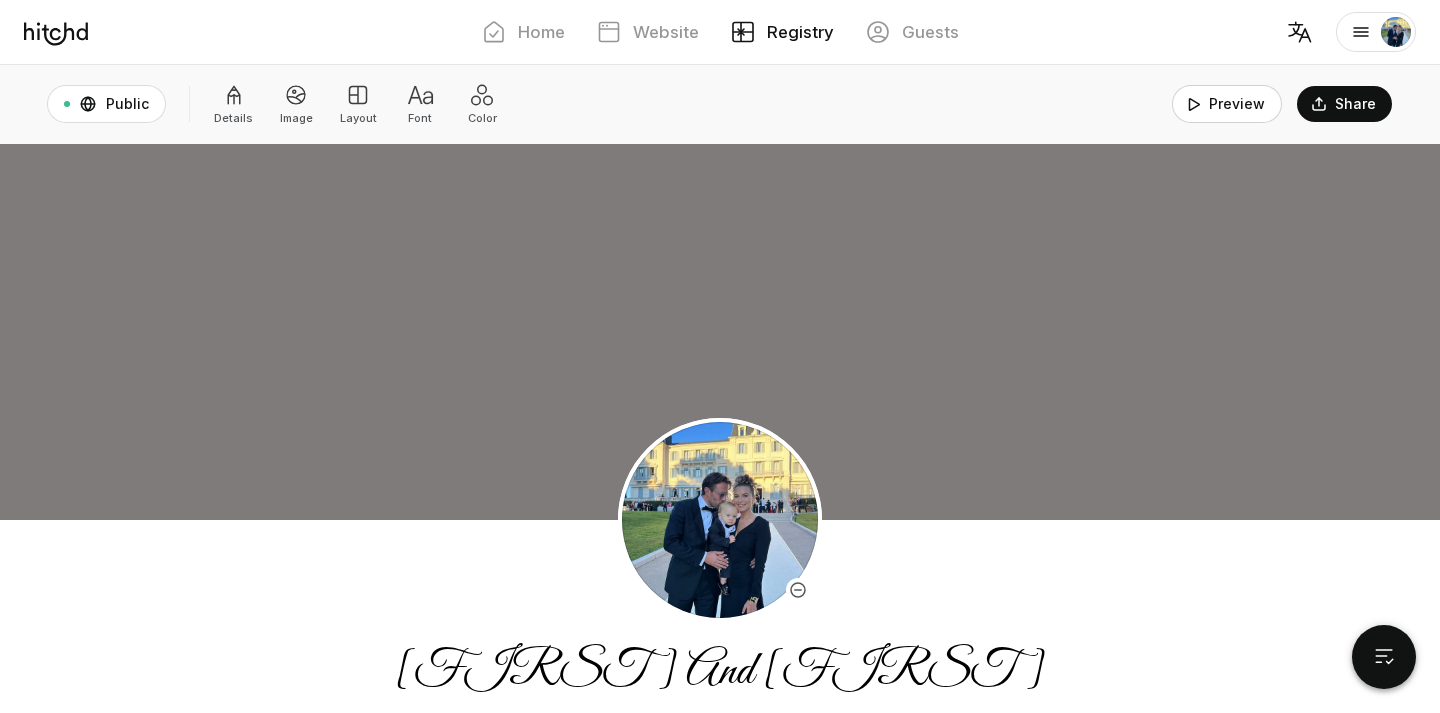click on "Preview" at bounding box center (1227, 104) 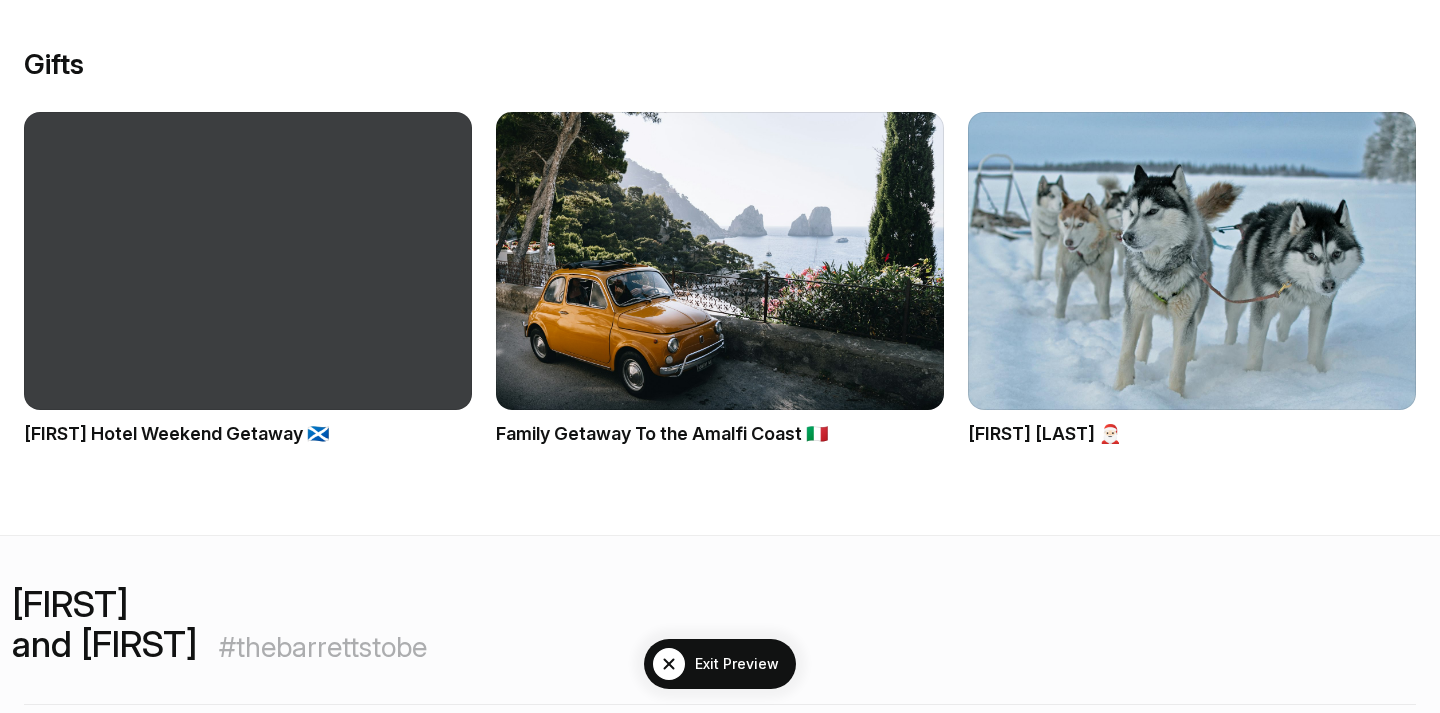 scroll, scrollTop: 987, scrollLeft: 0, axis: vertical 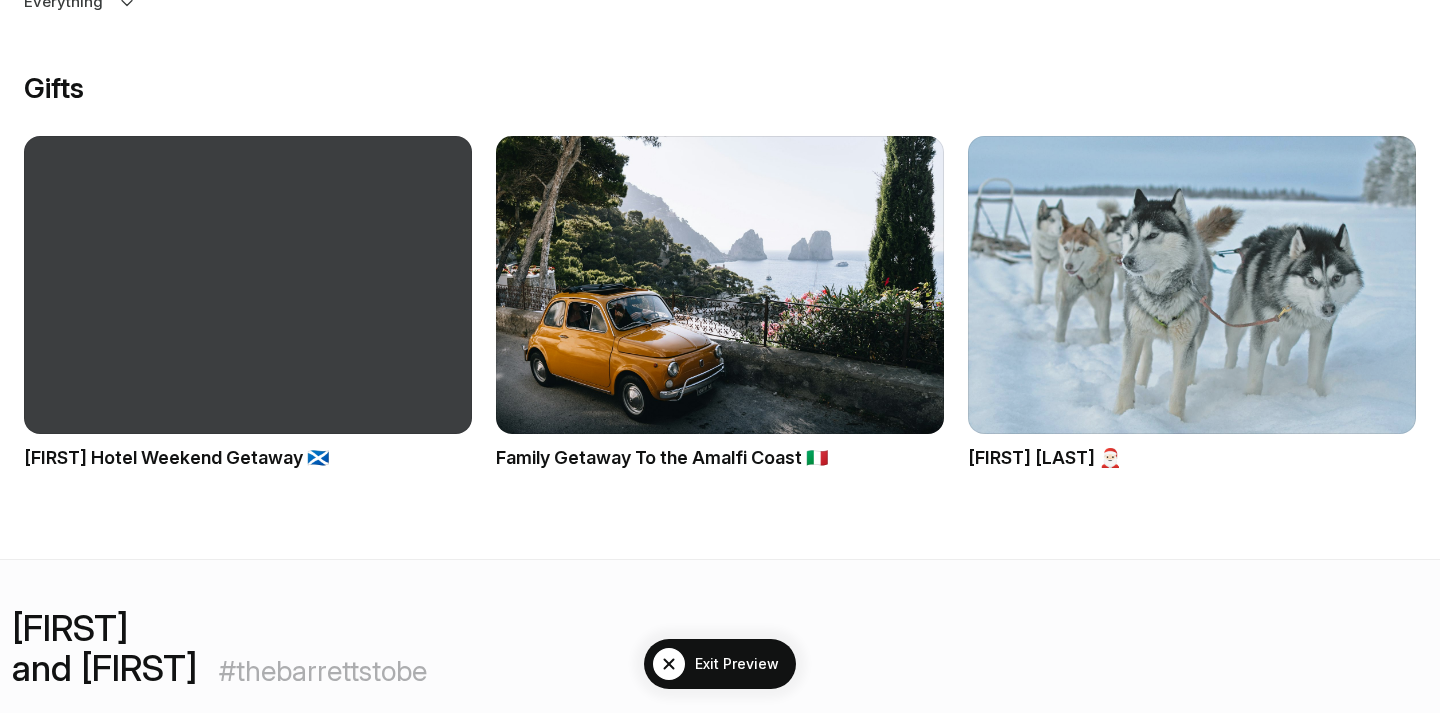 click at bounding box center (1192, 285) 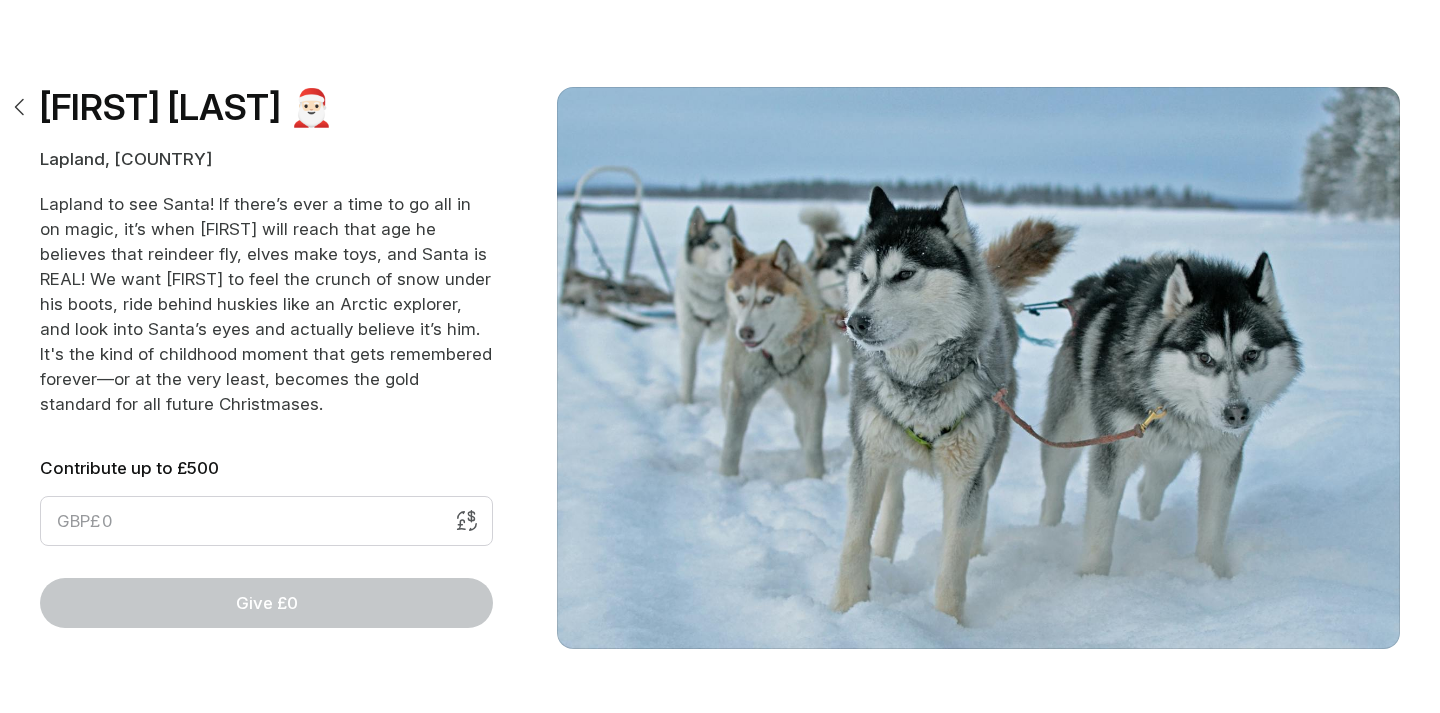 scroll, scrollTop: 0, scrollLeft: 0, axis: both 